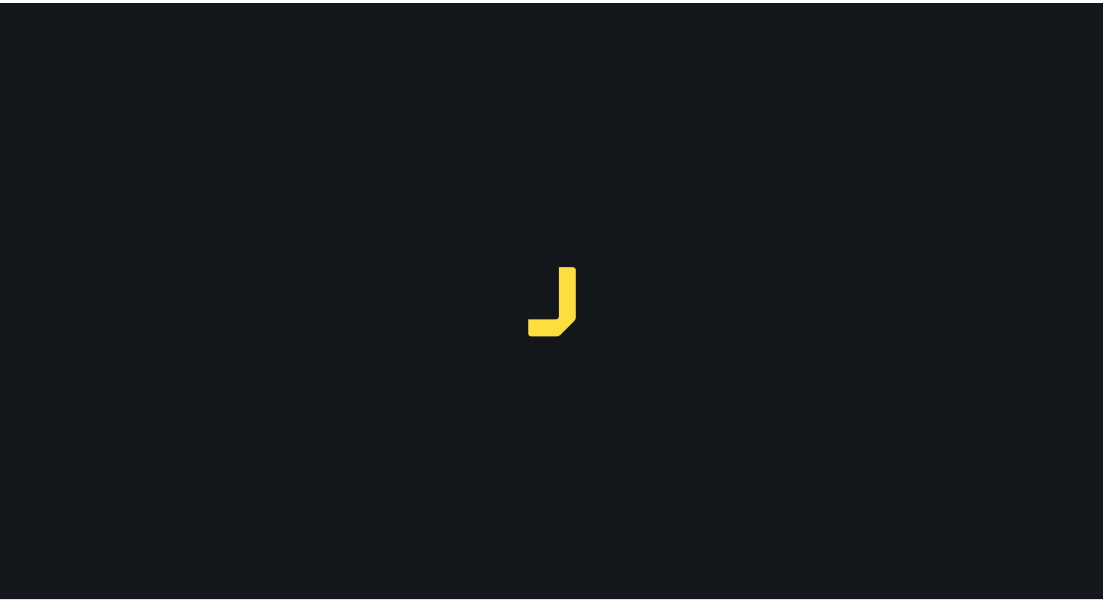 scroll, scrollTop: 0, scrollLeft: 0, axis: both 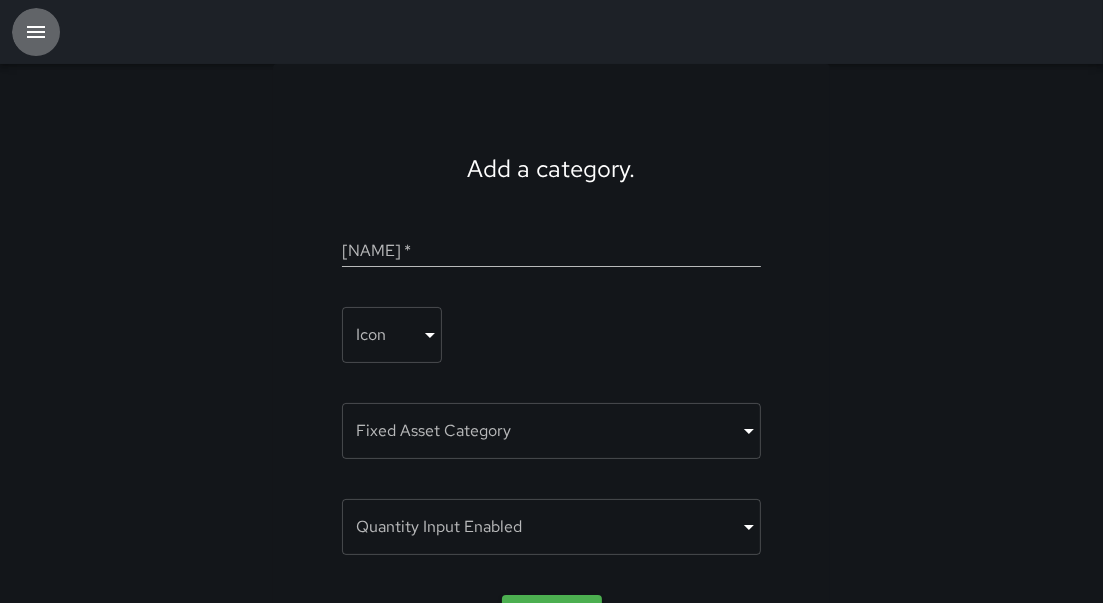 click at bounding box center (36, 32) 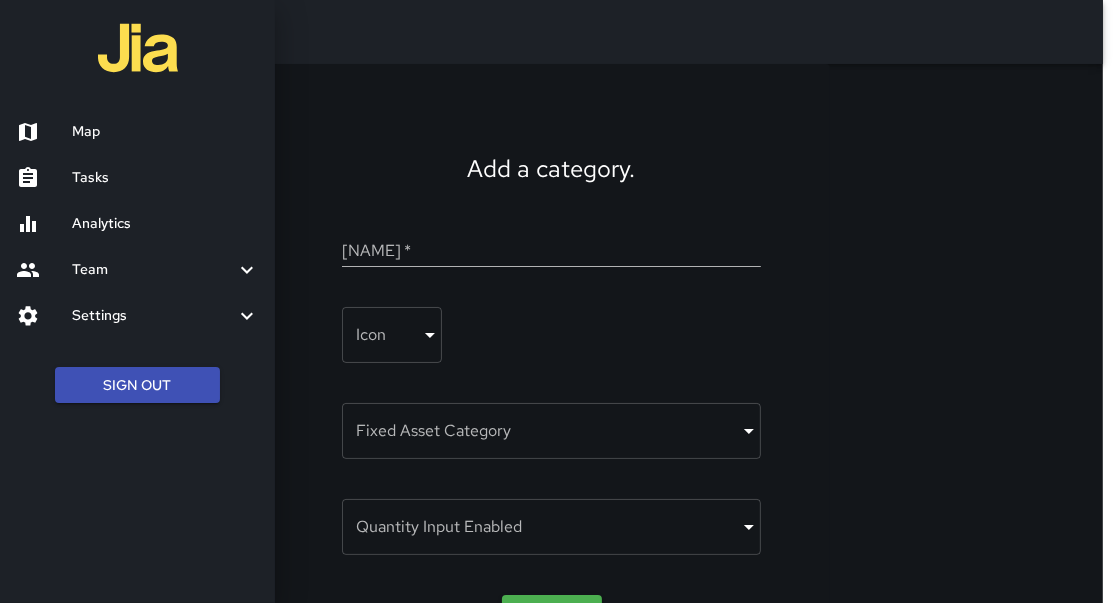 click on "Tasks" at bounding box center (165, 178) 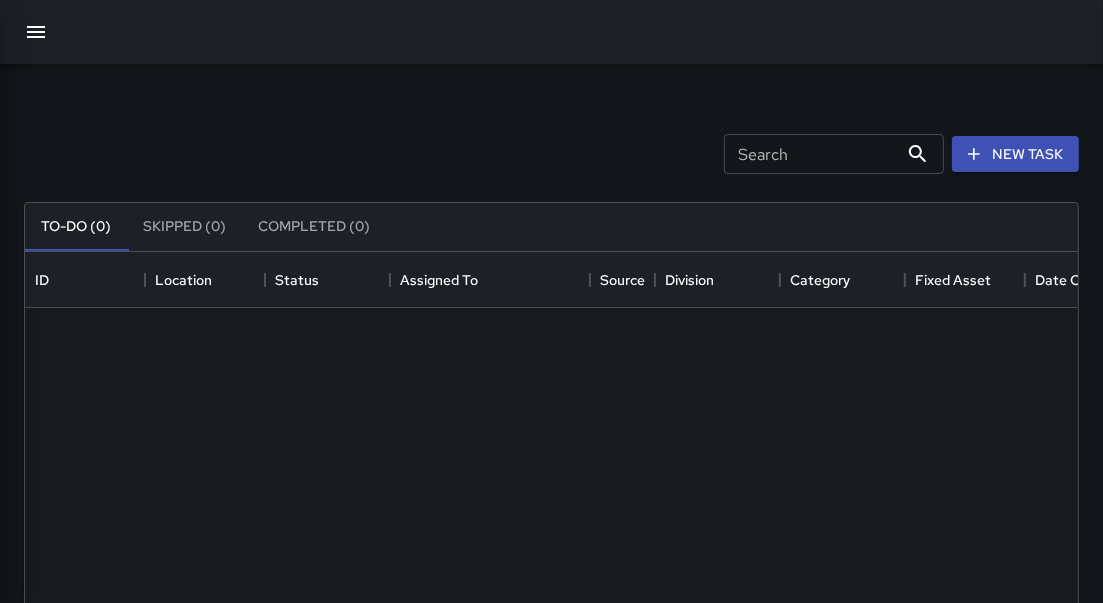 scroll, scrollTop: 12, scrollLeft: 13, axis: both 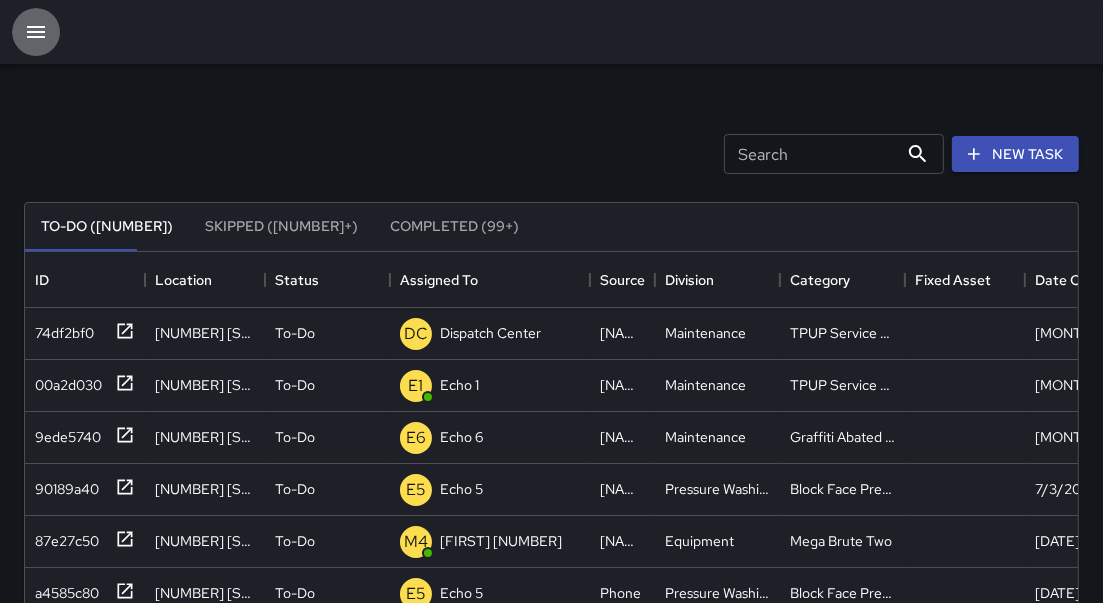 click at bounding box center (36, 32) 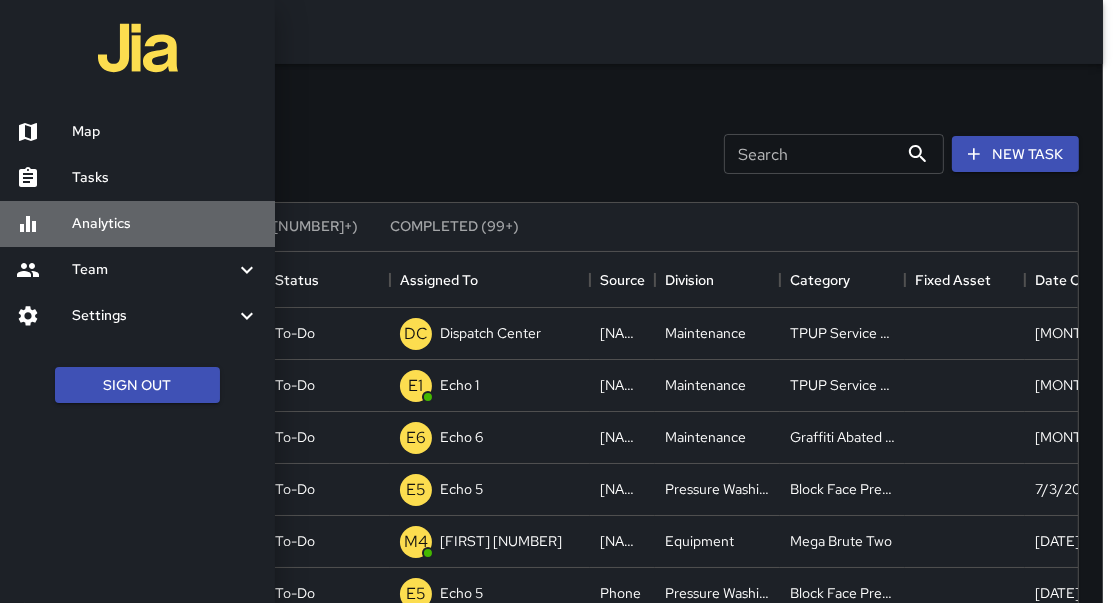 click on "Analytics" at bounding box center [165, 224] 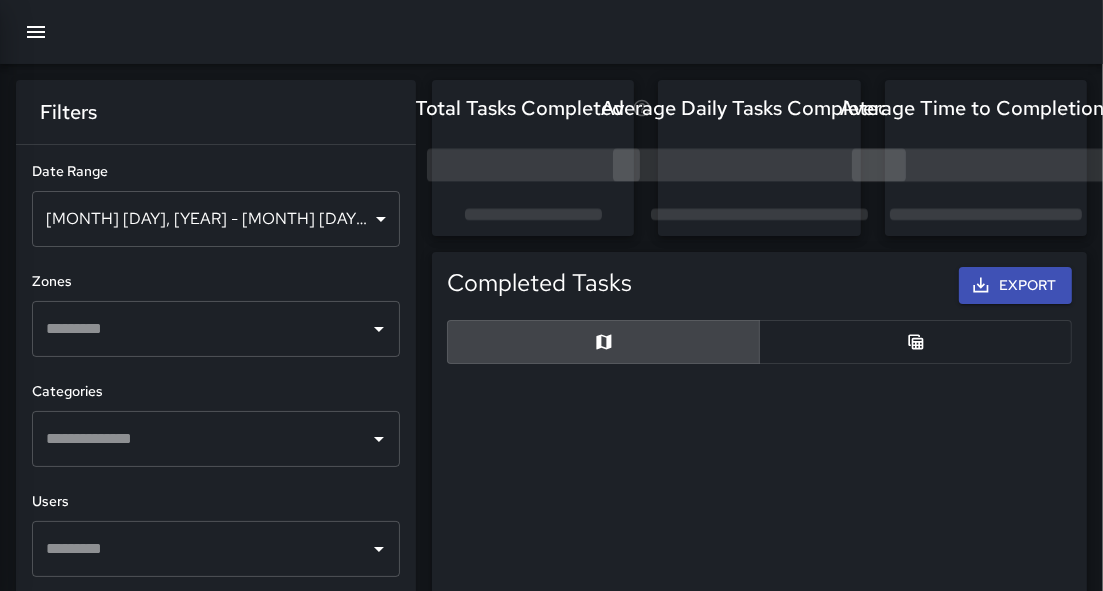scroll, scrollTop: 12, scrollLeft: 13, axis: both 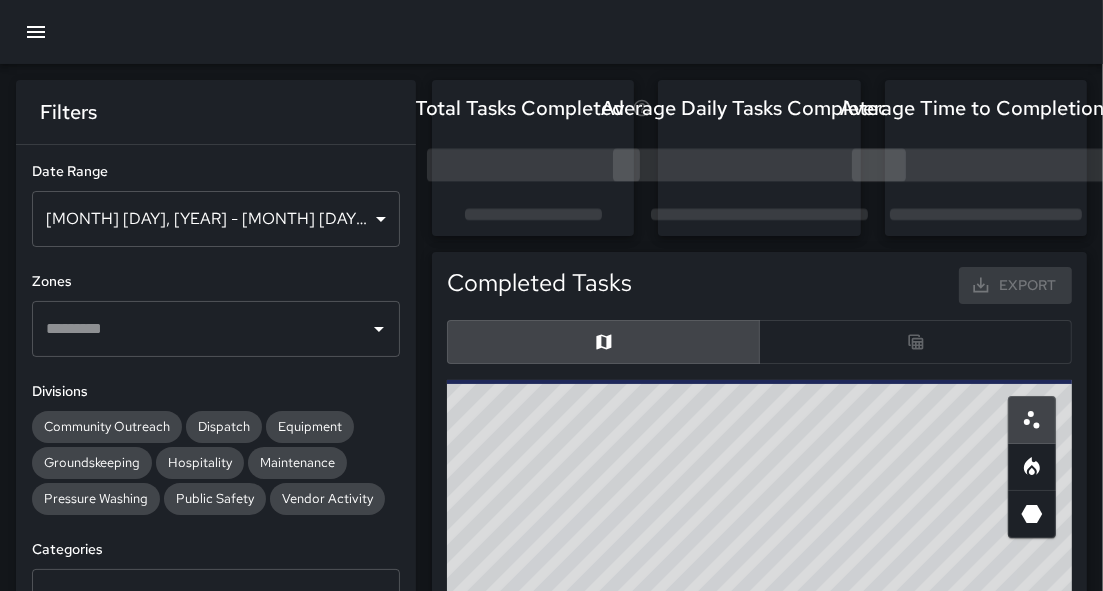 click on "[MONTH] [DAY], [YEAR] - [MONTH] [DAY], [YEAR]" at bounding box center [216, 219] 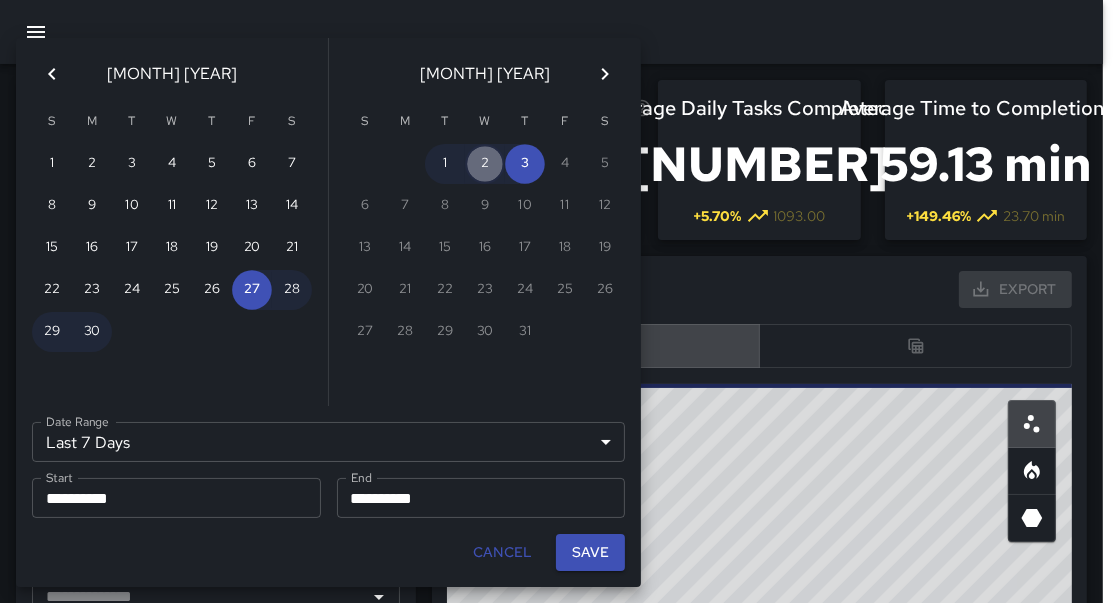 click on "2" at bounding box center [292, 290] 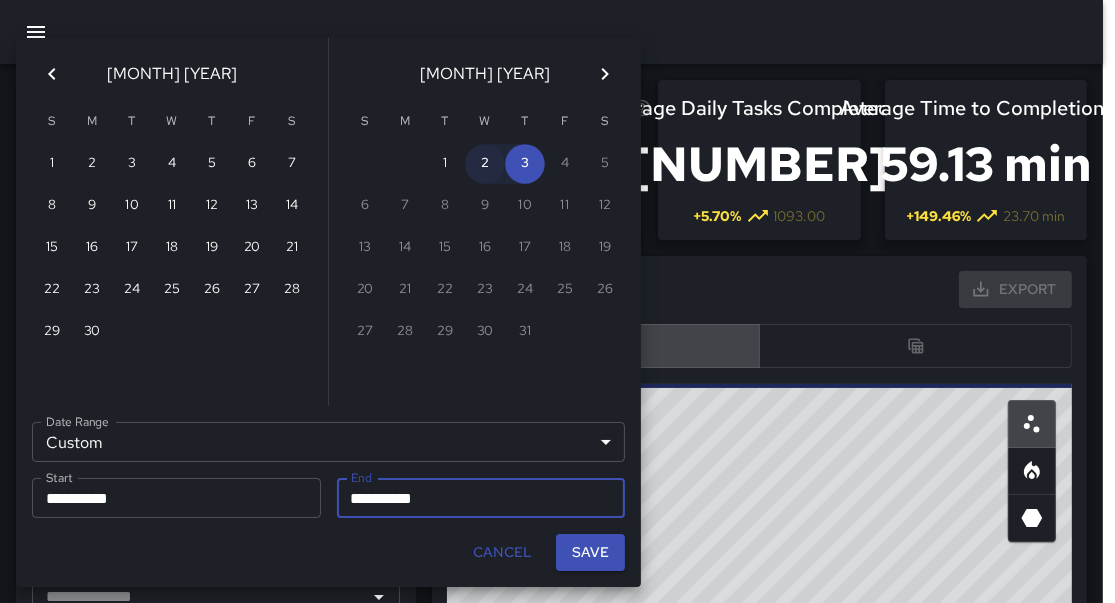 click on "2" at bounding box center (485, 164) 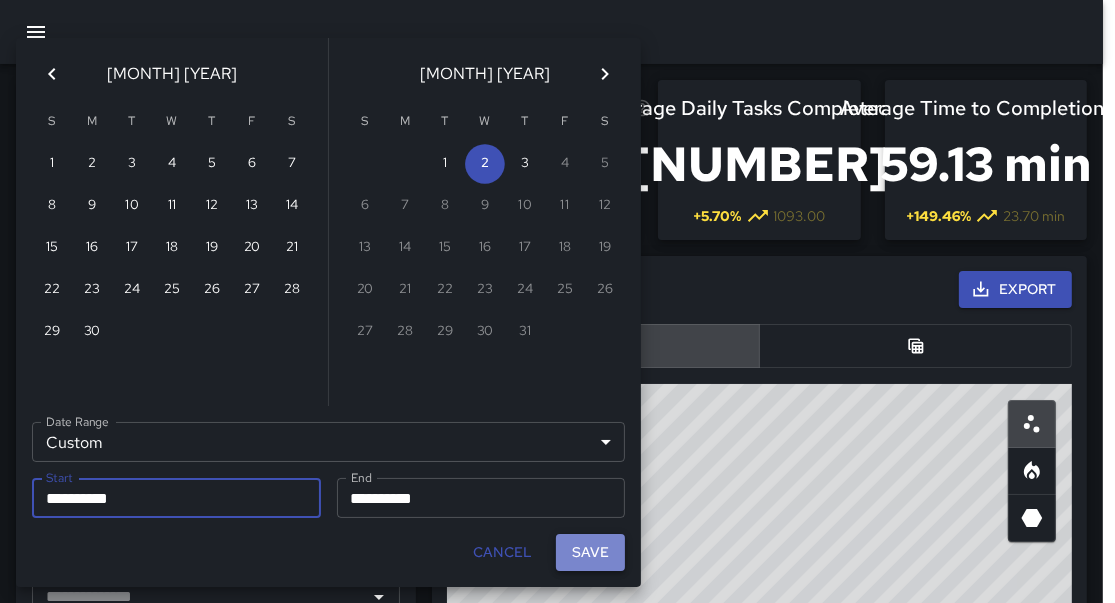 click on "Save" at bounding box center [590, 552] 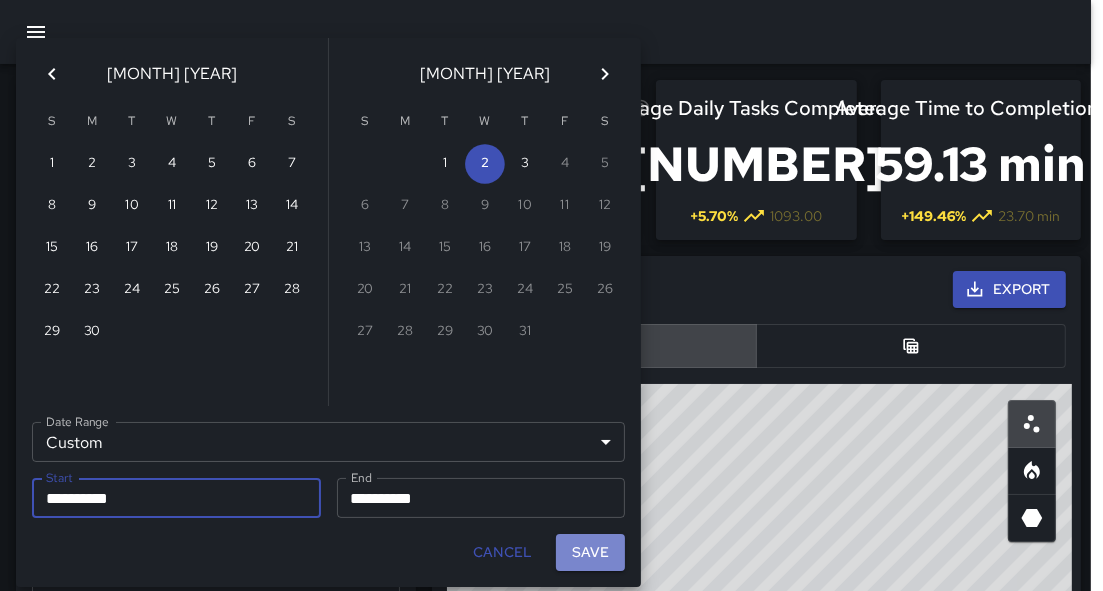 scroll, scrollTop: 12, scrollLeft: 13, axis: both 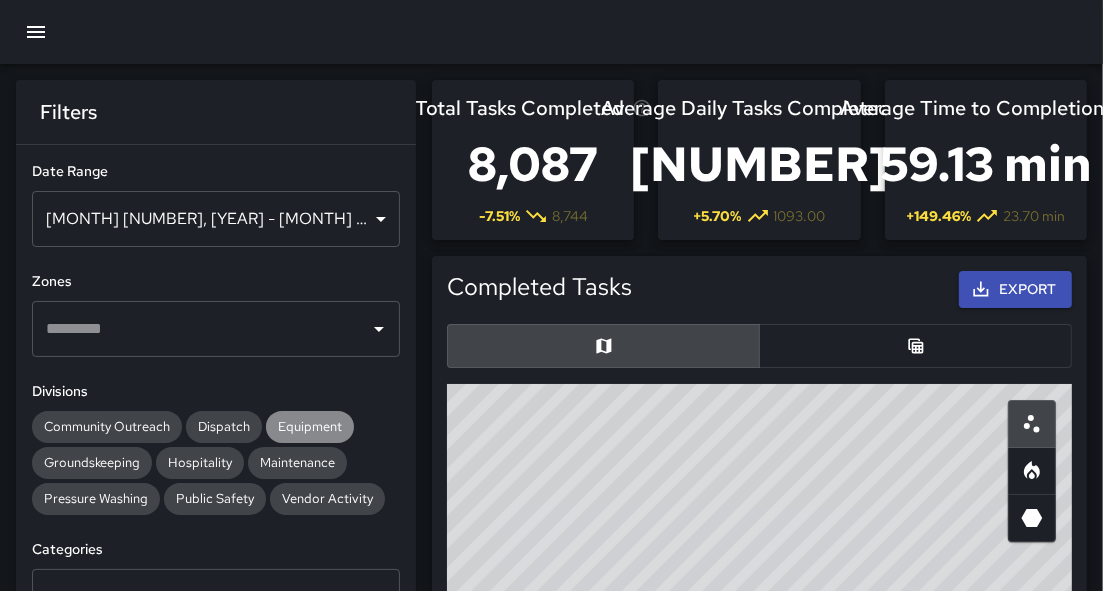 click on "Equipment" at bounding box center (107, 426) 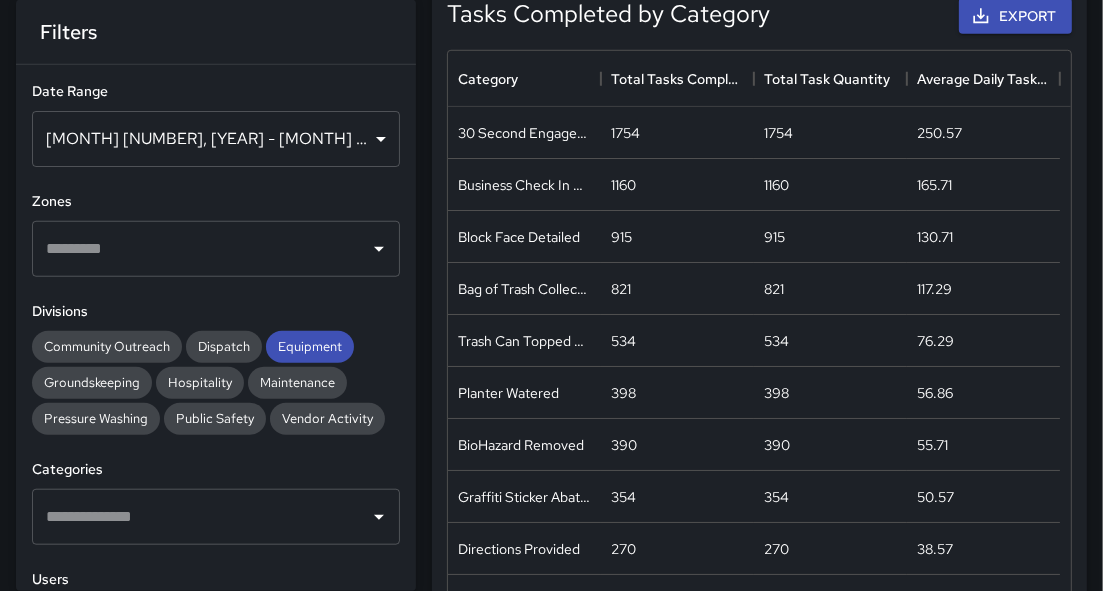 scroll, scrollTop: 1197, scrollLeft: 0, axis: vertical 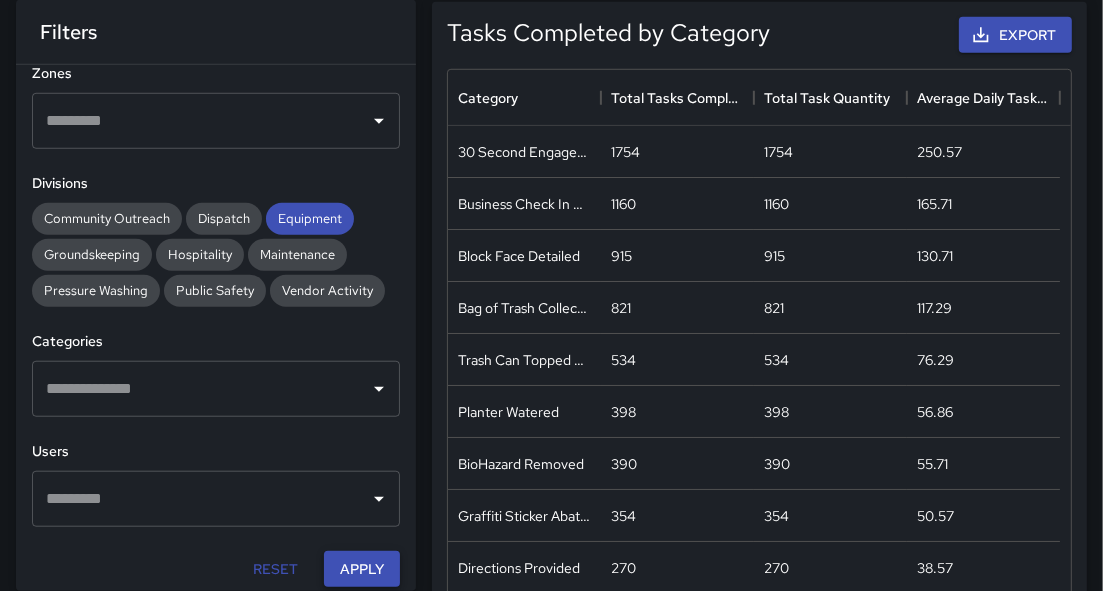 click on "Apply" at bounding box center (362, 569) 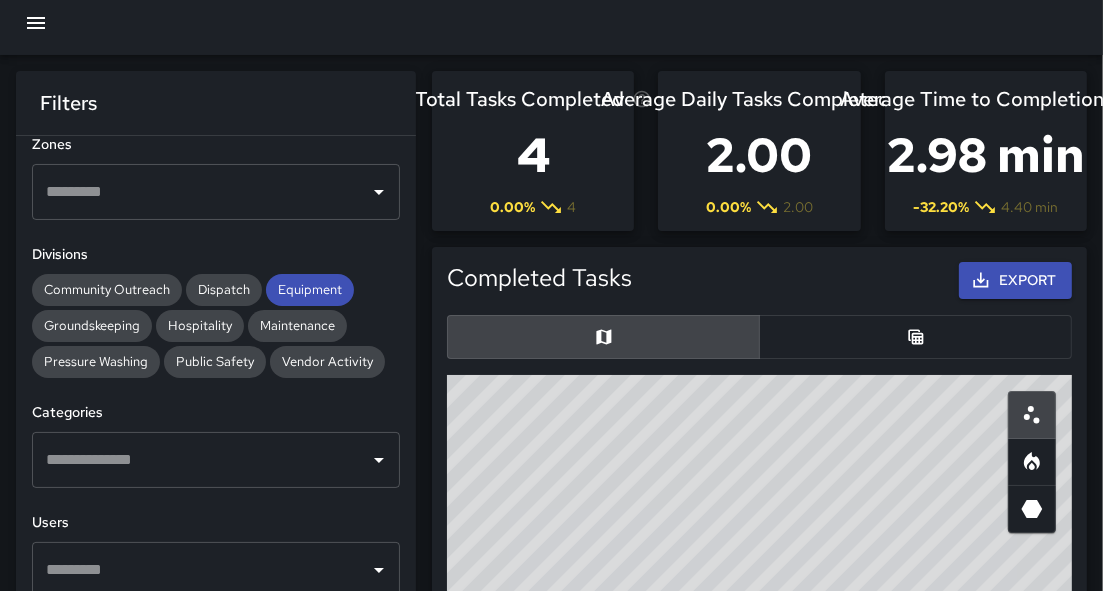 scroll, scrollTop: 0, scrollLeft: 0, axis: both 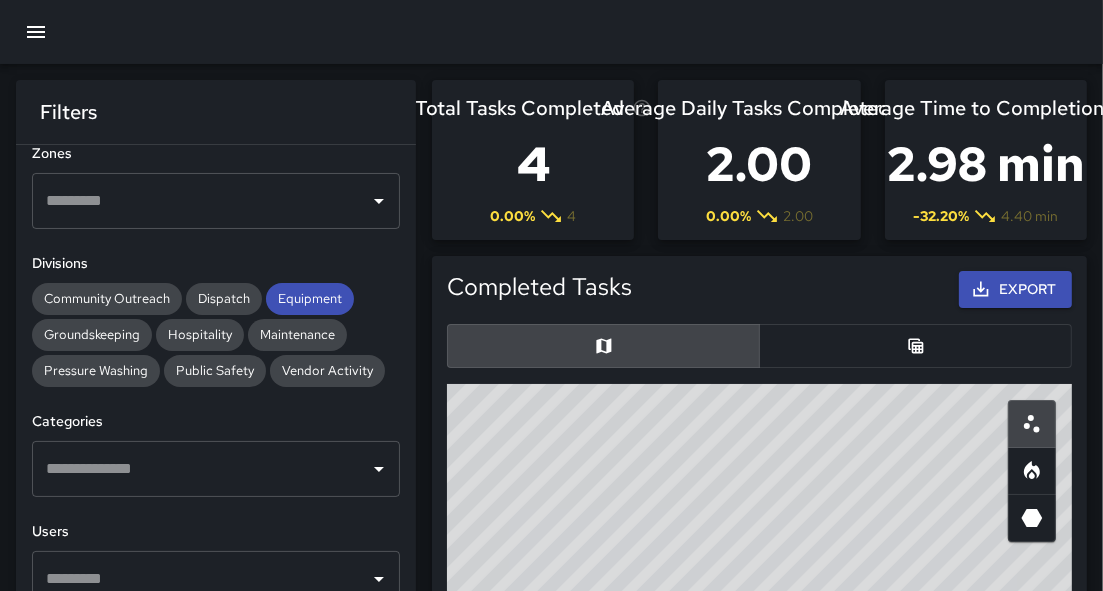 click at bounding box center [916, 346] 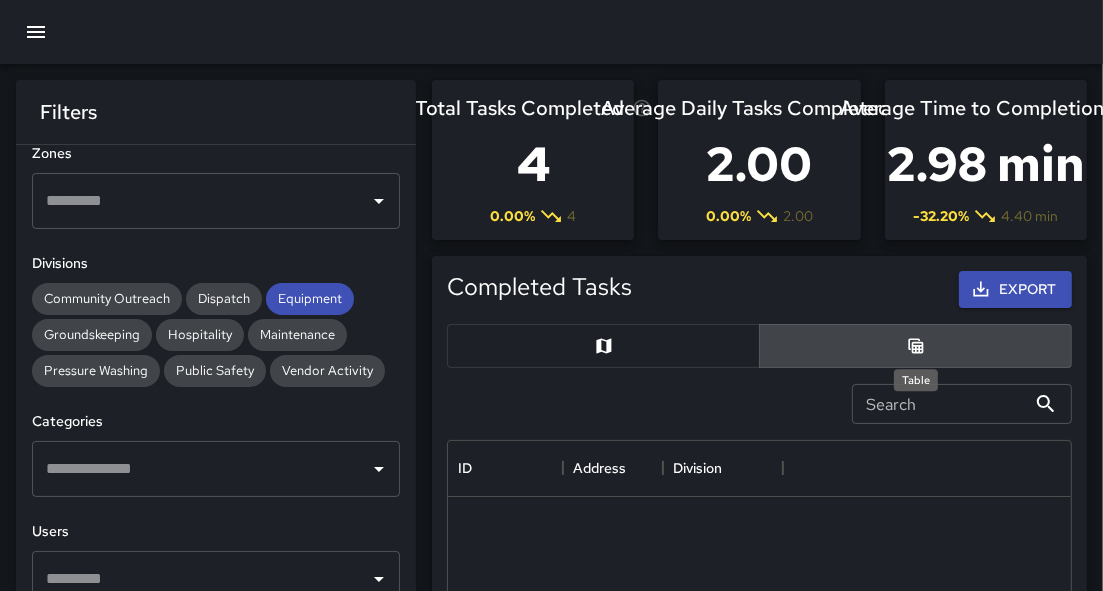 scroll, scrollTop: 733, scrollLeft: 611, axis: both 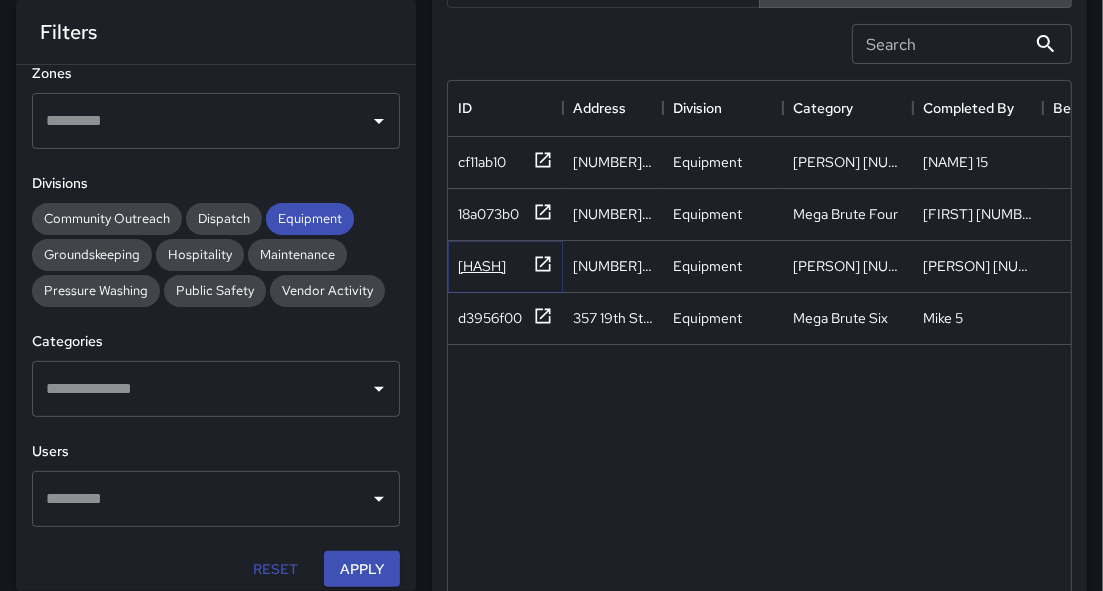 click at bounding box center (543, 160) 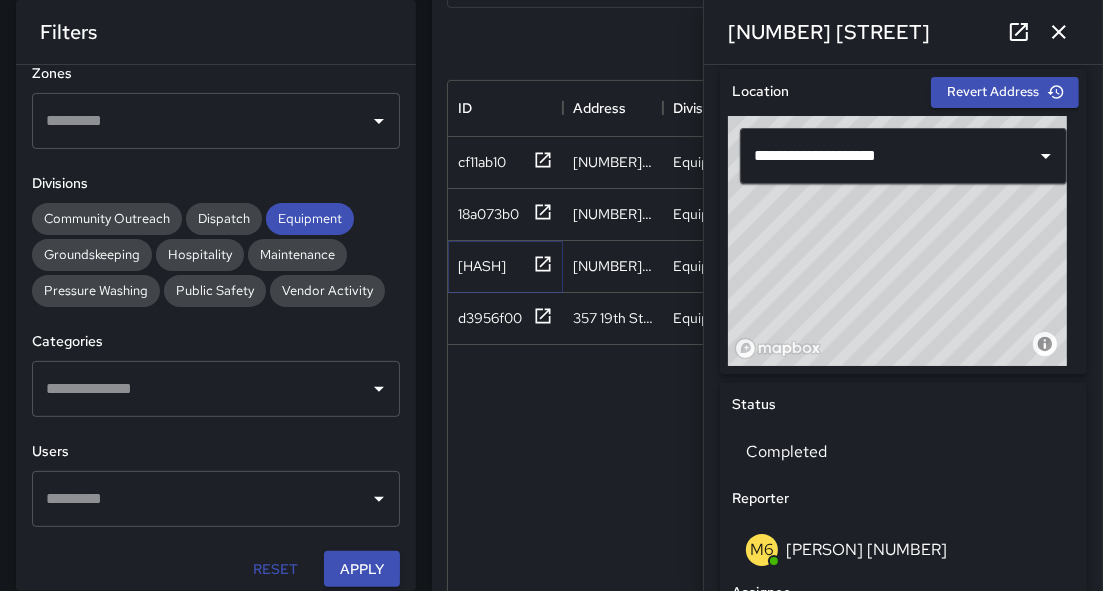 scroll, scrollTop: 217, scrollLeft: 0, axis: vertical 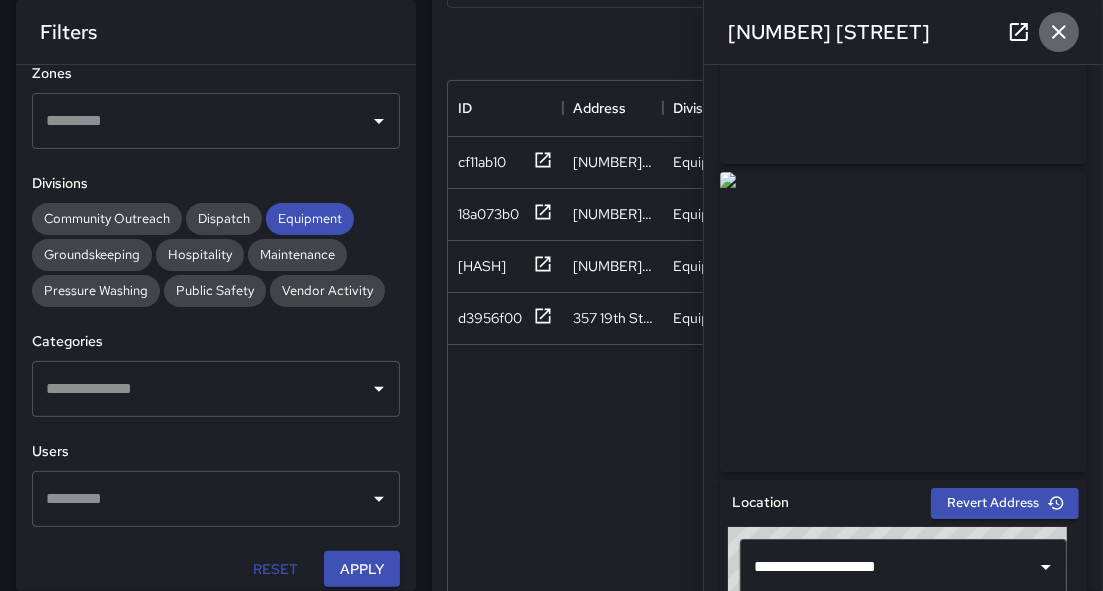 click at bounding box center [1059, 32] 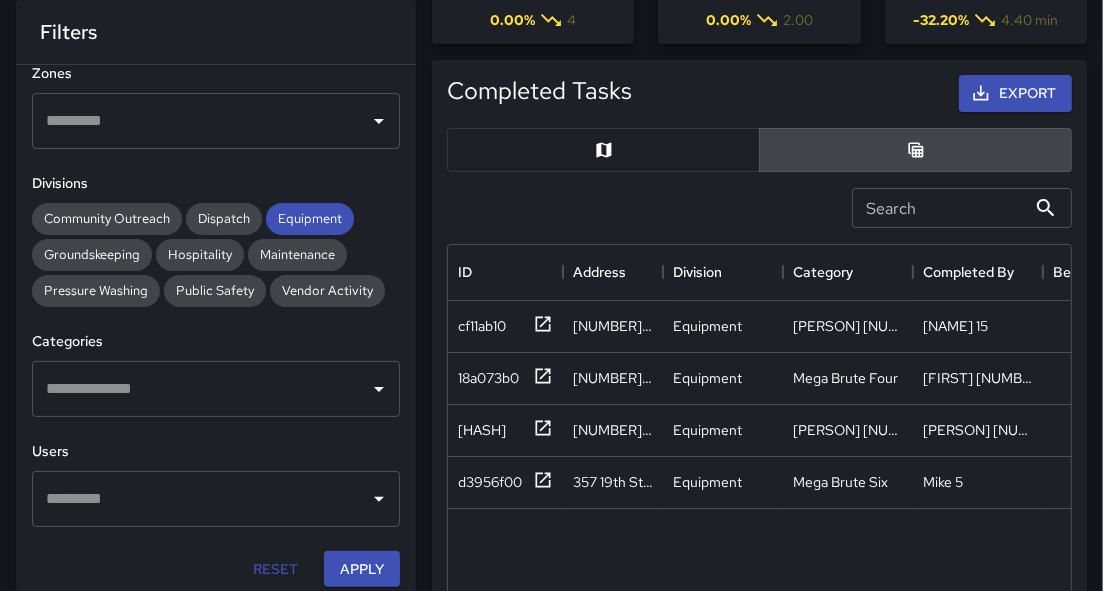 scroll, scrollTop: 0, scrollLeft: 0, axis: both 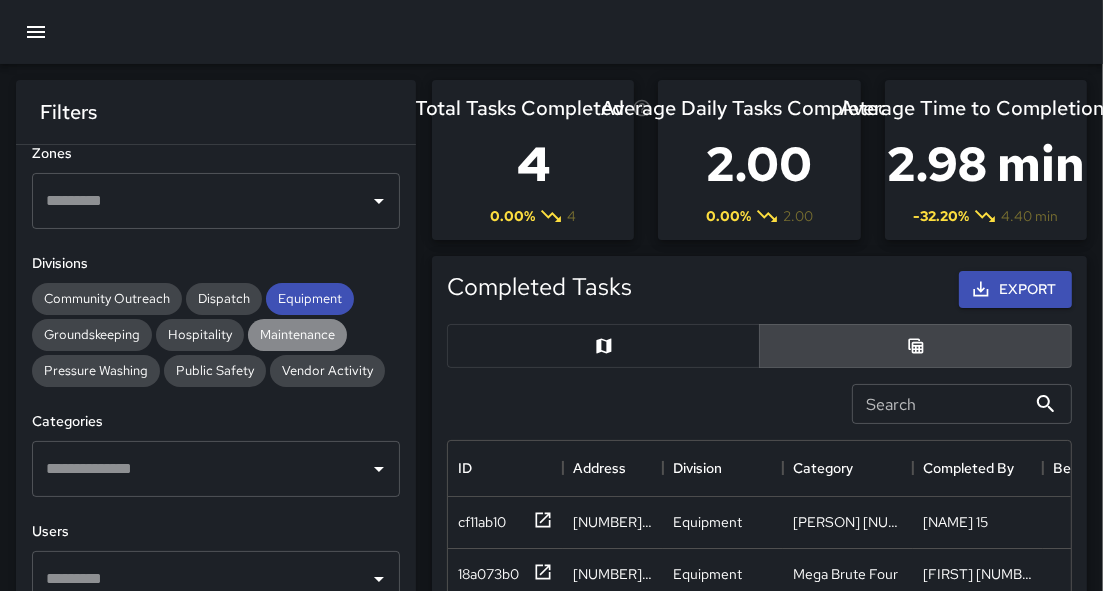 click on "Maintenance" at bounding box center (107, 298) 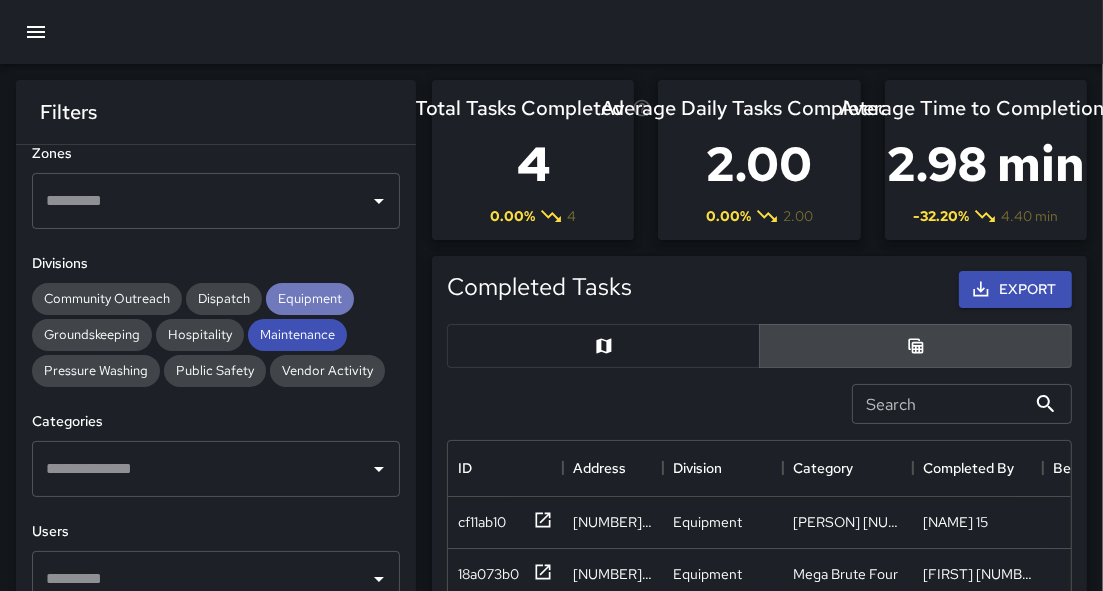 click on "Equipment" at bounding box center (310, 299) 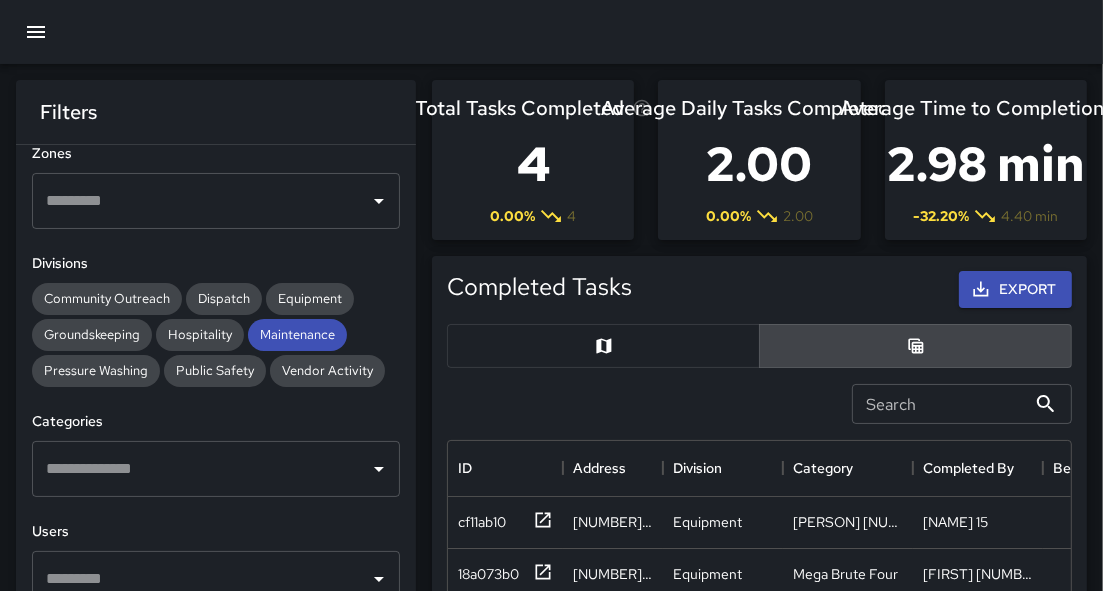 click at bounding box center (201, 469) 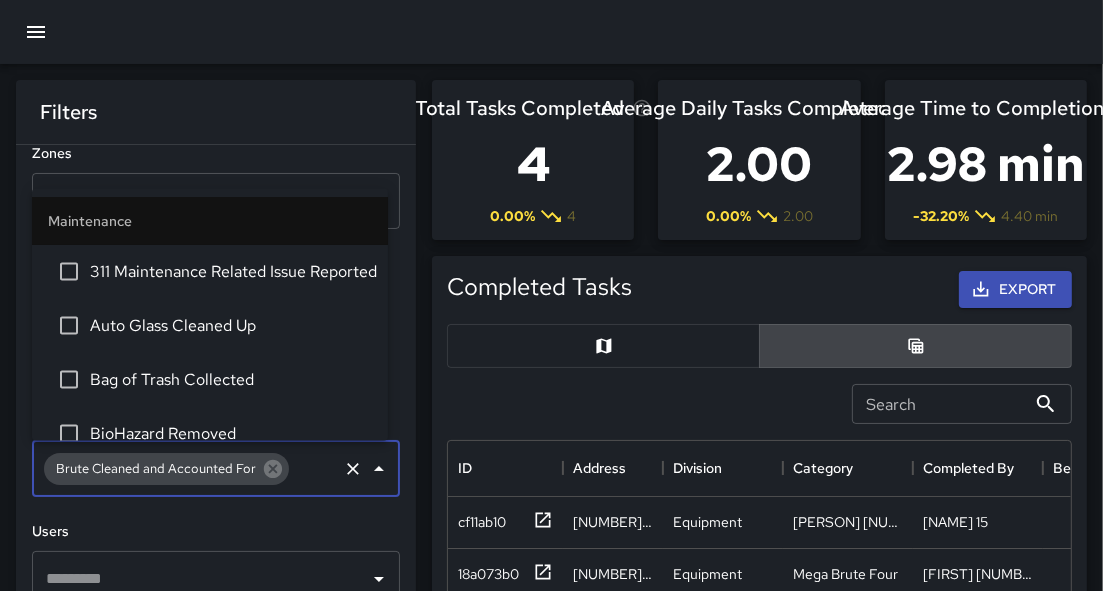 scroll, scrollTop: 123, scrollLeft: 0, axis: vertical 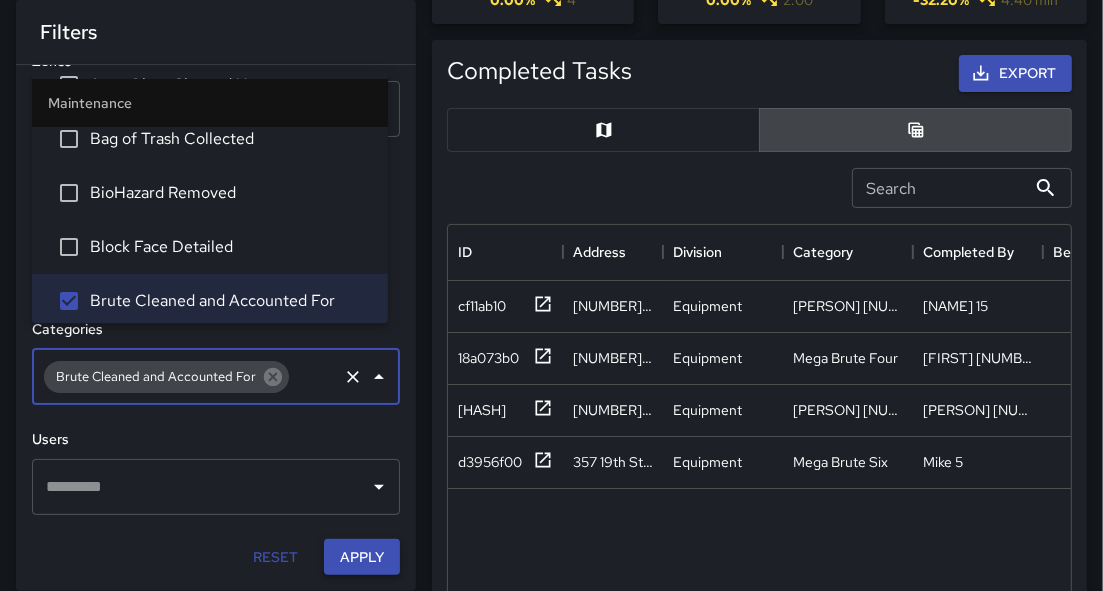 click on "Apply" at bounding box center (362, 557) 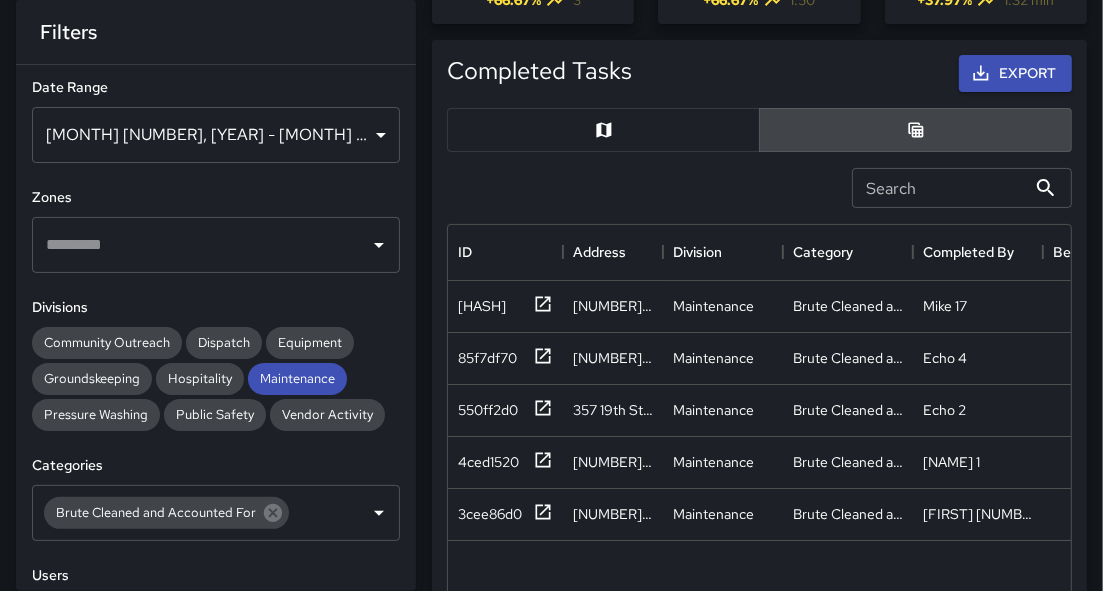 scroll, scrollTop: 0, scrollLeft: 0, axis: both 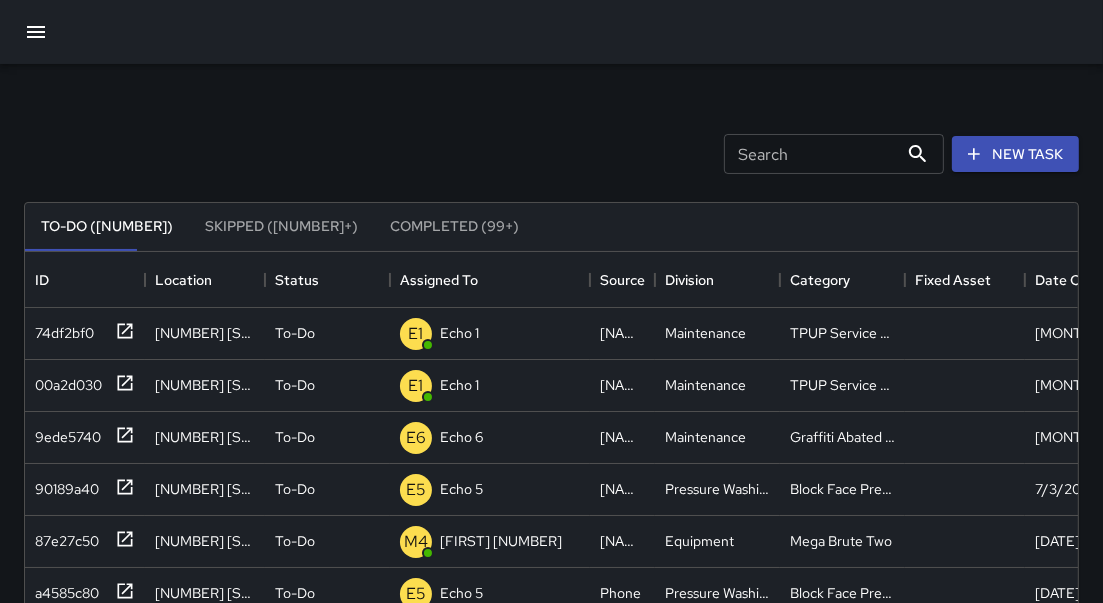 click at bounding box center [36, 32] 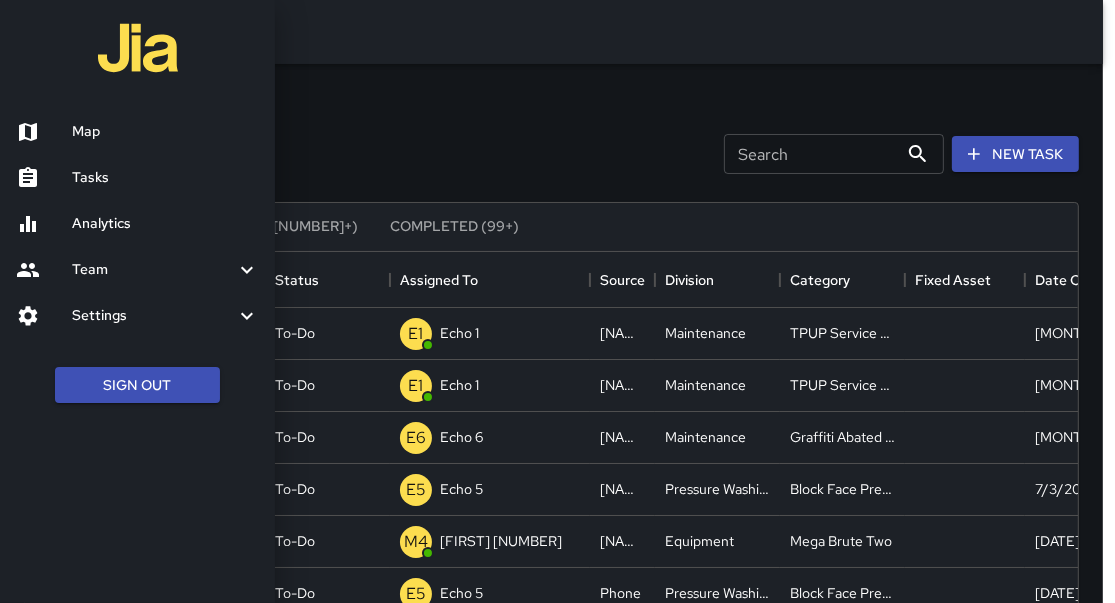 click on "Tasks" at bounding box center (165, 178) 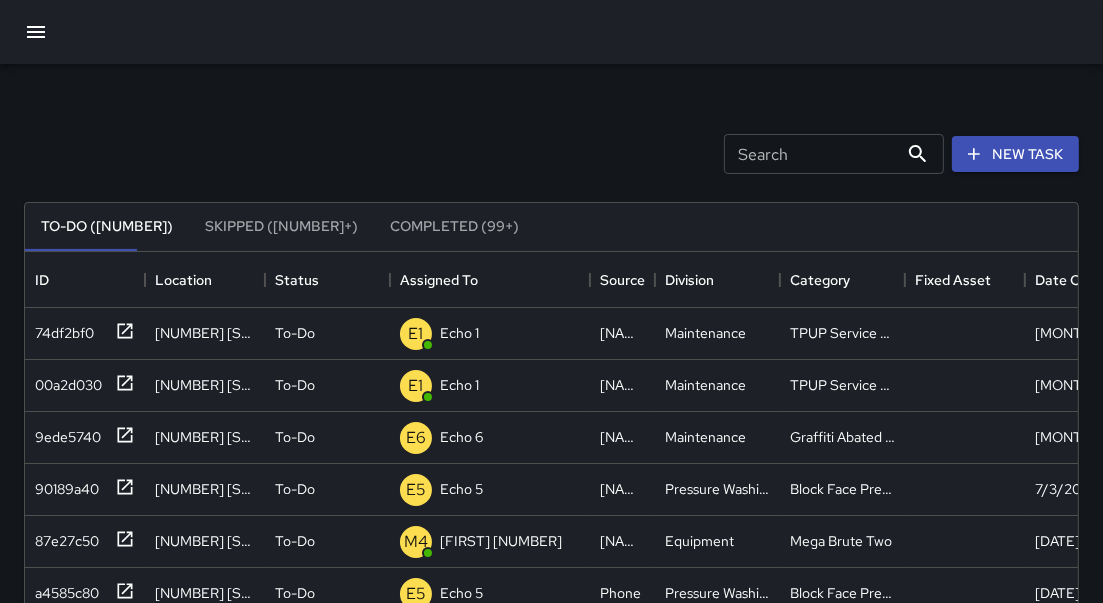 click at bounding box center [36, 32] 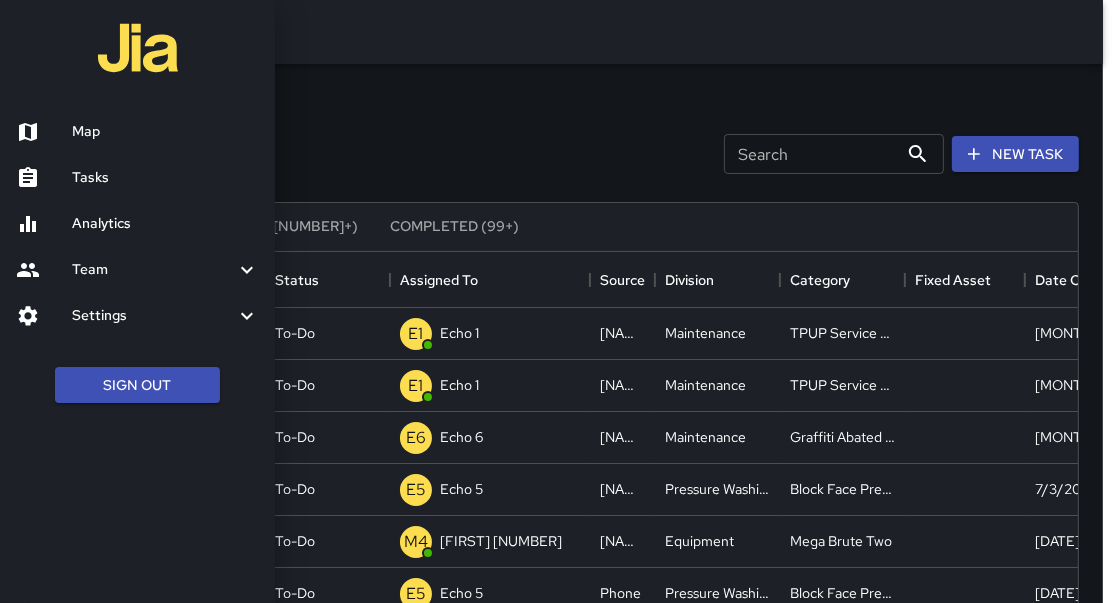 click on "Map" at bounding box center [137, 132] 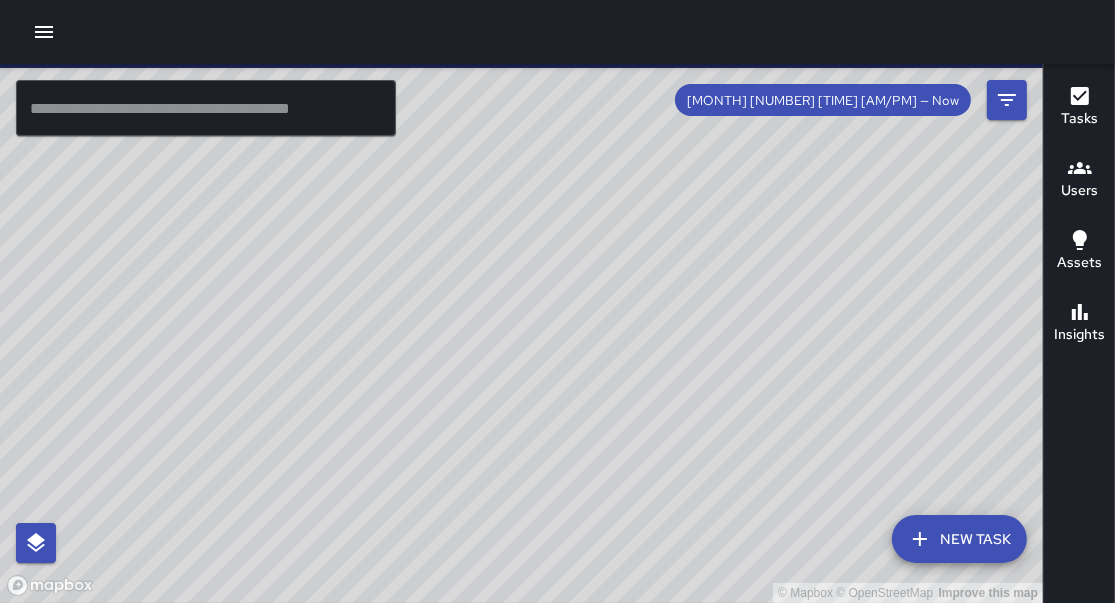 click on "© Mapbox   © OpenStreetMap   Improve this map" at bounding box center [521, 333] 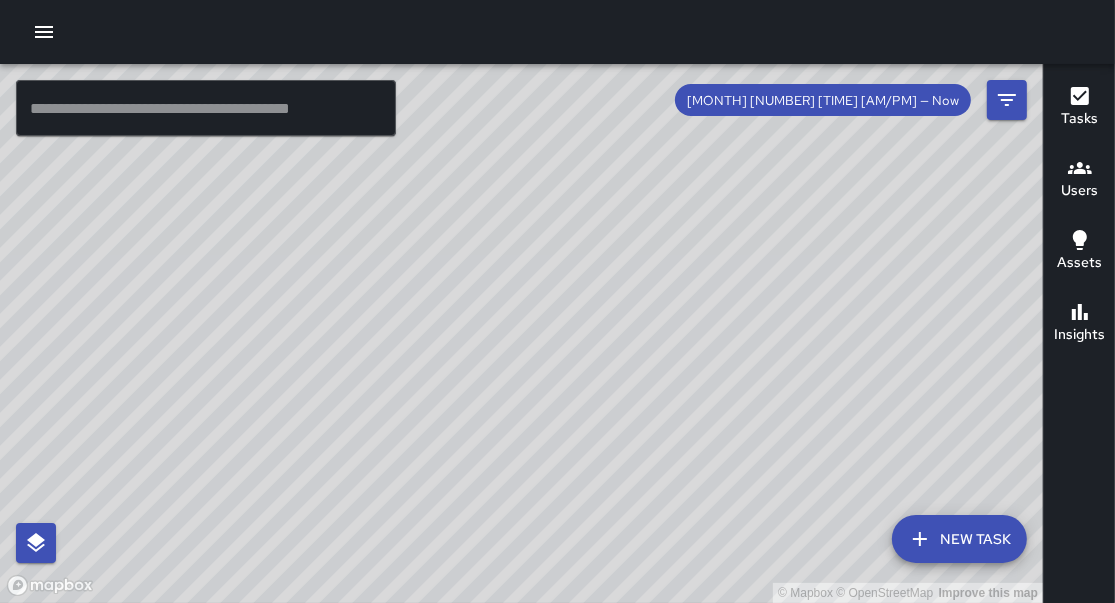 drag, startPoint x: 794, startPoint y: 362, endPoint x: 703, endPoint y: 508, distance: 172.03778 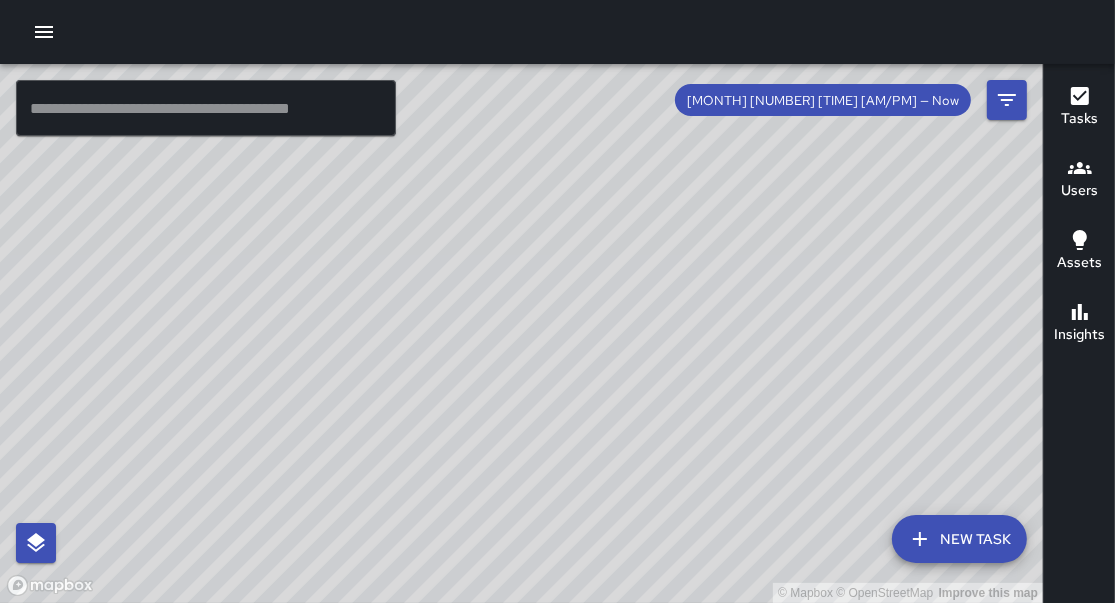 drag, startPoint x: 481, startPoint y: 471, endPoint x: 550, endPoint y: 198, distance: 281.5848 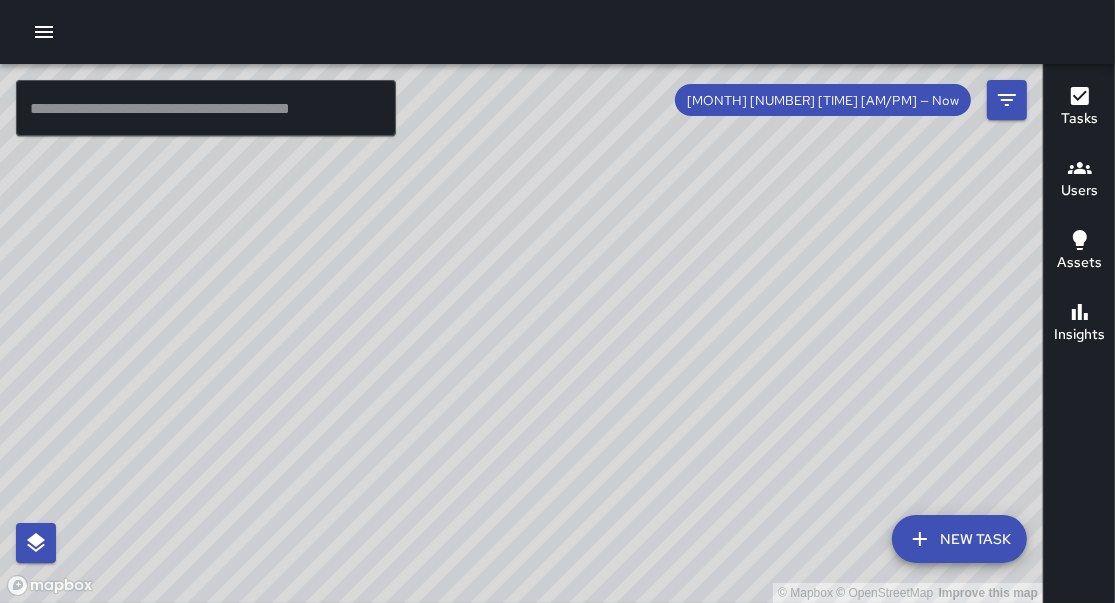 click on "© Mapbox   © OpenStreetMap   Improve this map" at bounding box center [521, 333] 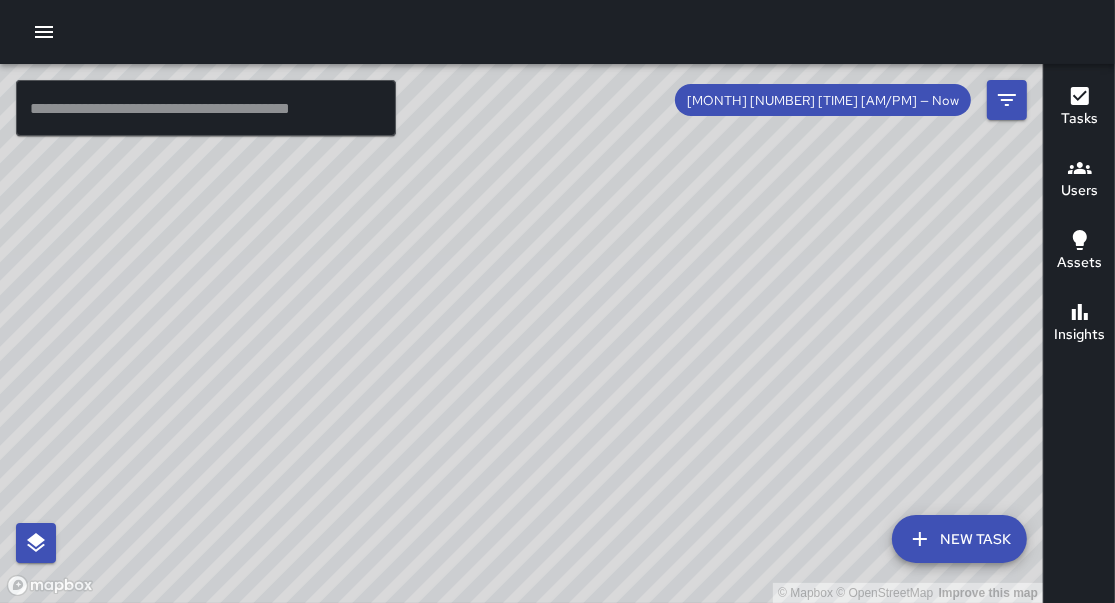 drag, startPoint x: 592, startPoint y: 520, endPoint x: 577, endPoint y: 327, distance: 193.58203 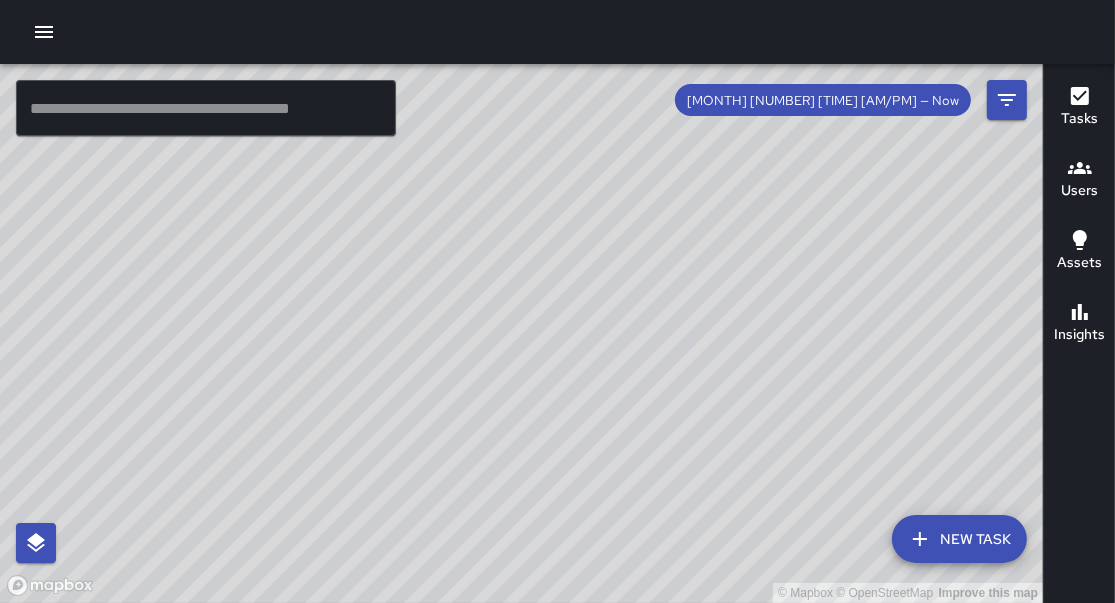click on "© Mapbox   © OpenStreetMap   Improve this map" at bounding box center (521, 333) 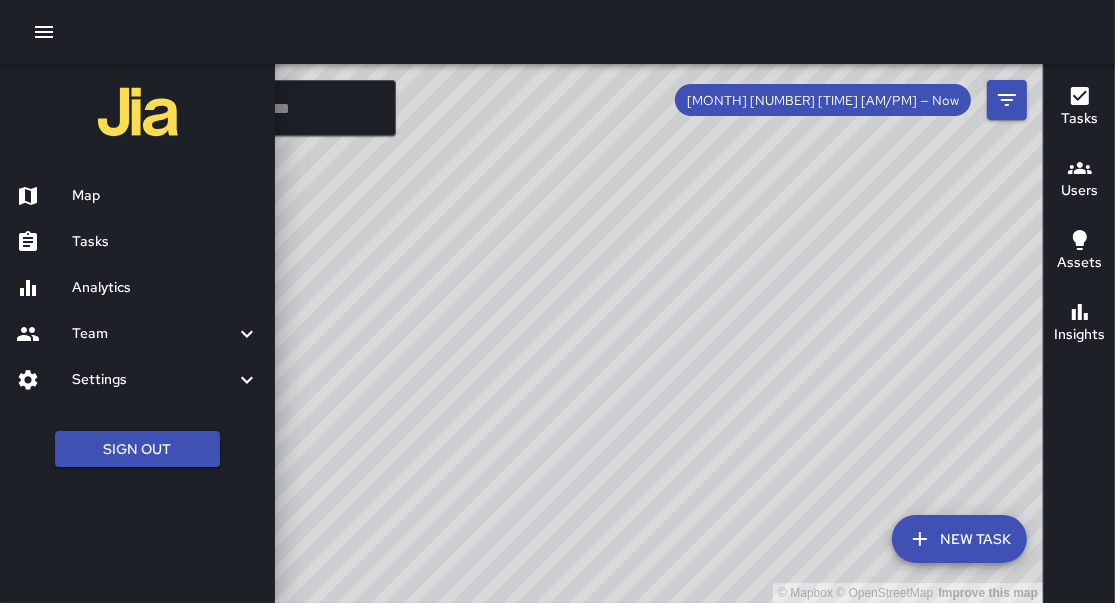 click at bounding box center [557, 301] 